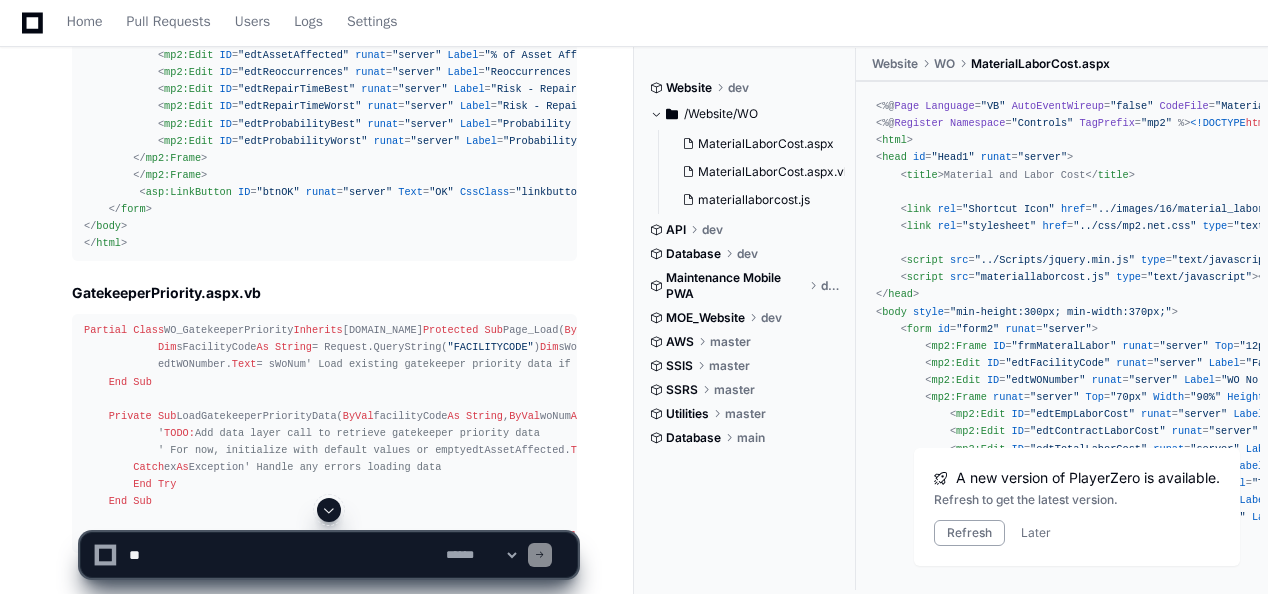 scroll, scrollTop: 1101, scrollLeft: 0, axis: vertical 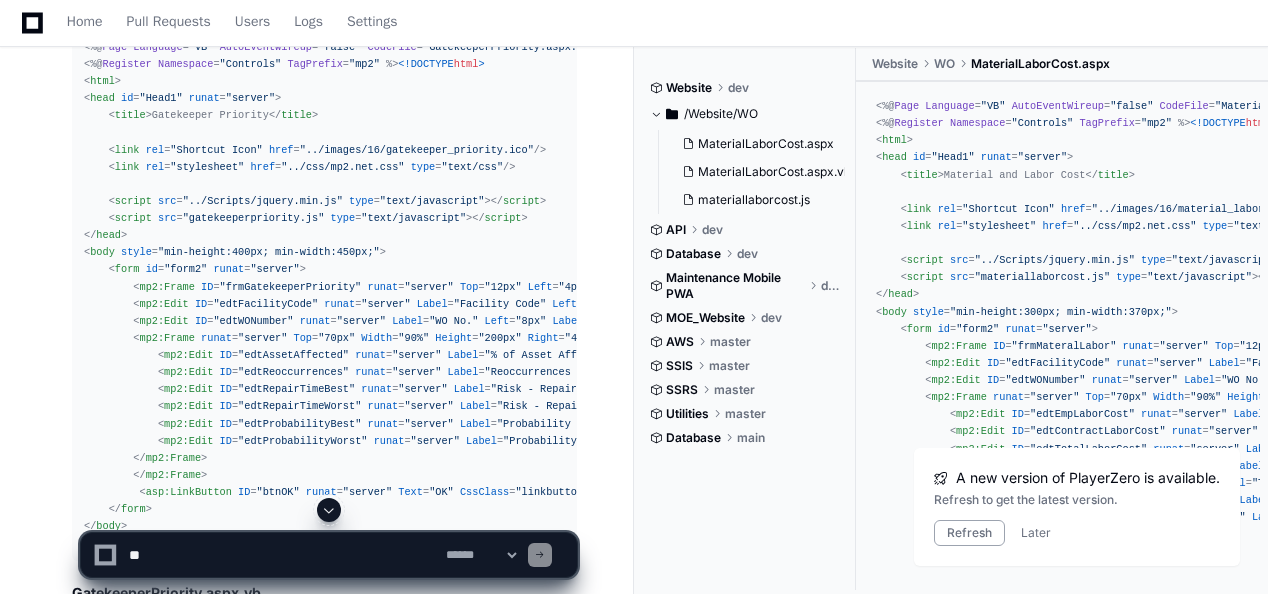click 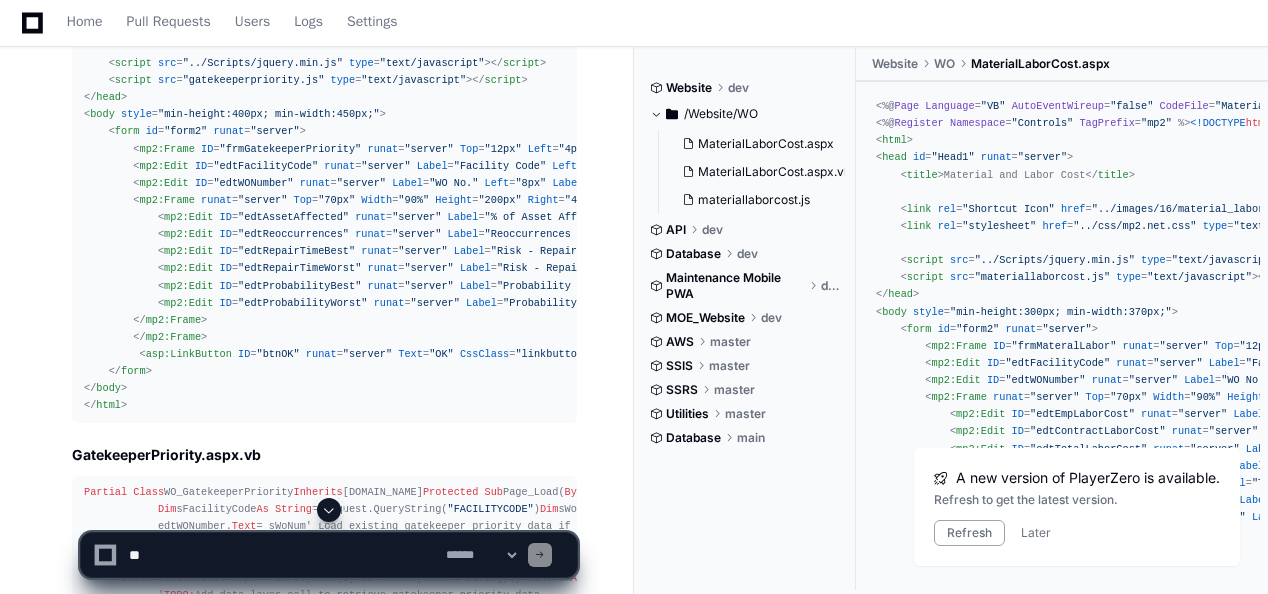 scroll, scrollTop: 2038, scrollLeft: 0, axis: vertical 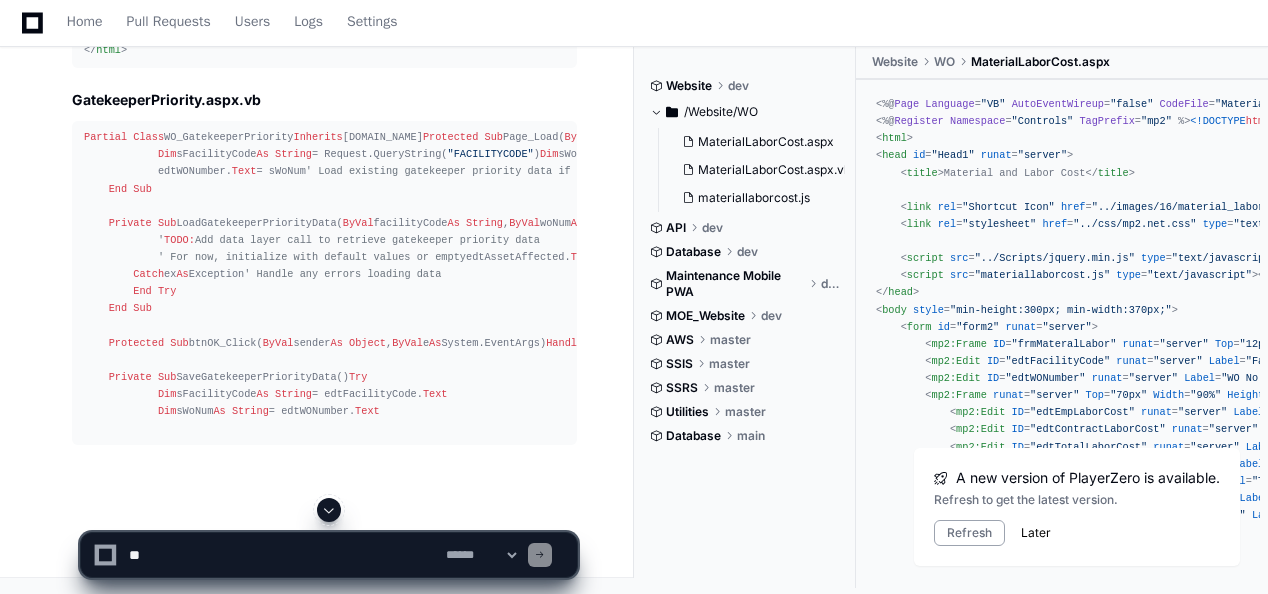 click on "Later" at bounding box center (1036, 533) 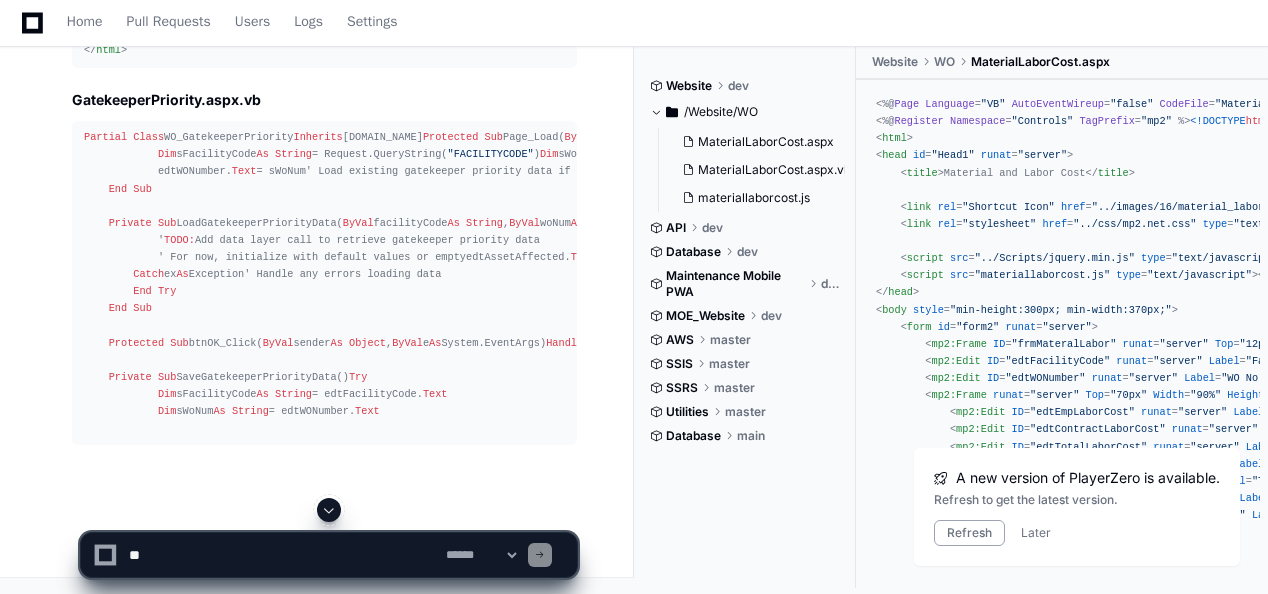 click 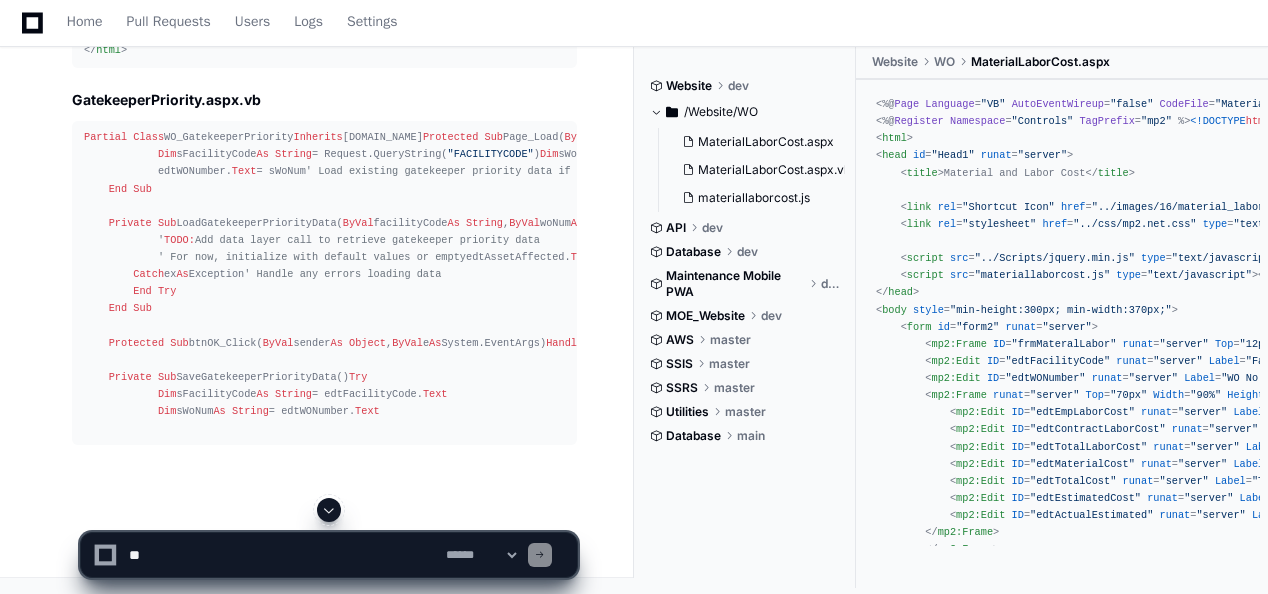 scroll, scrollTop: 2124, scrollLeft: 0, axis: vertical 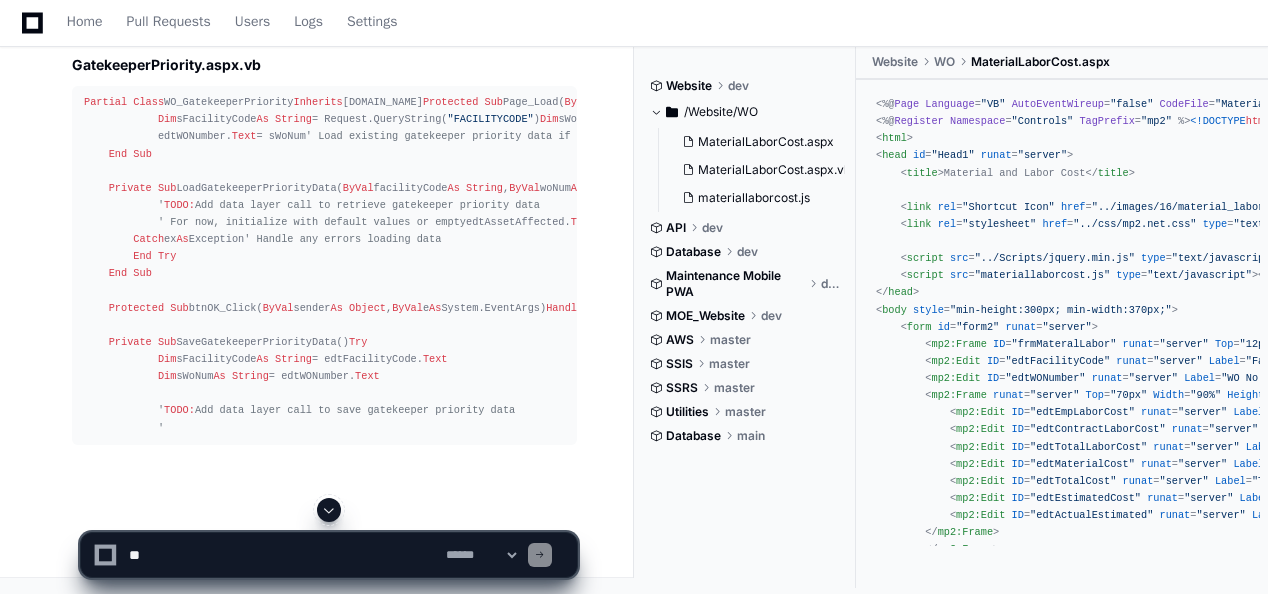 click 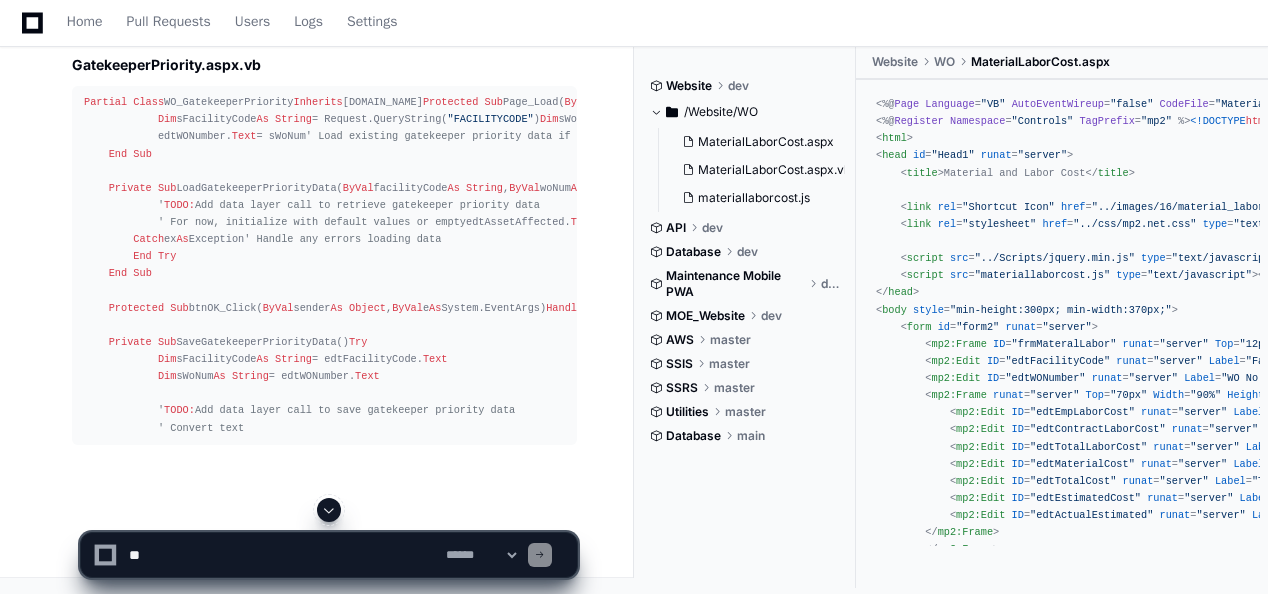 scroll, scrollTop: 2158, scrollLeft: 0, axis: vertical 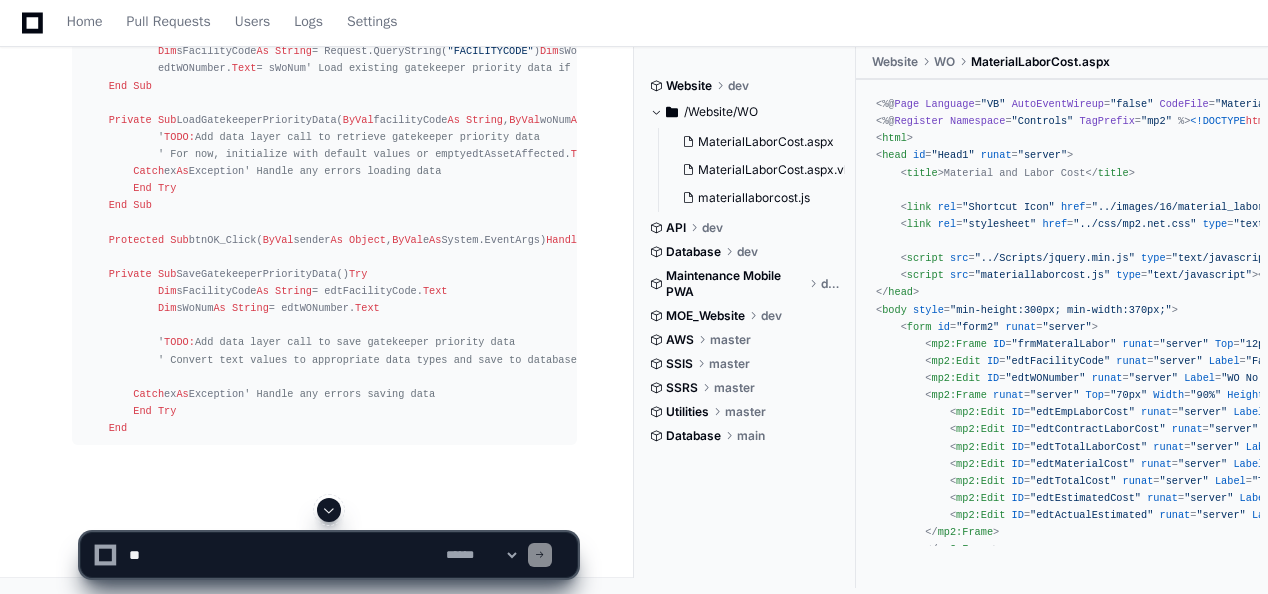 click 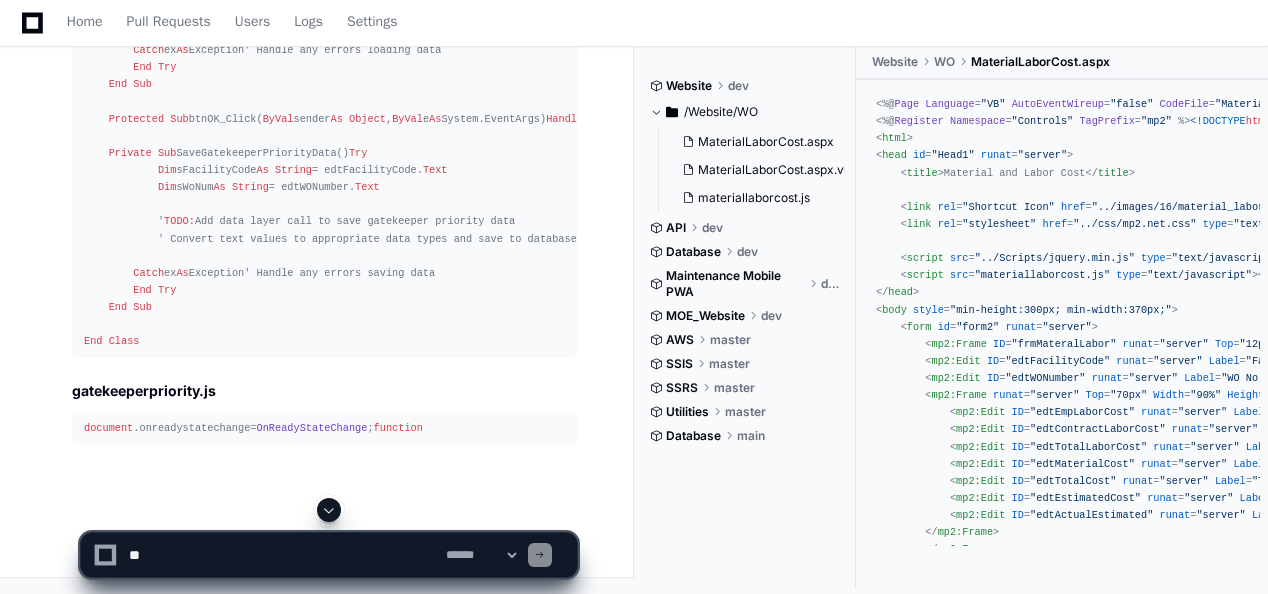 scroll, scrollTop: 2365, scrollLeft: 0, axis: vertical 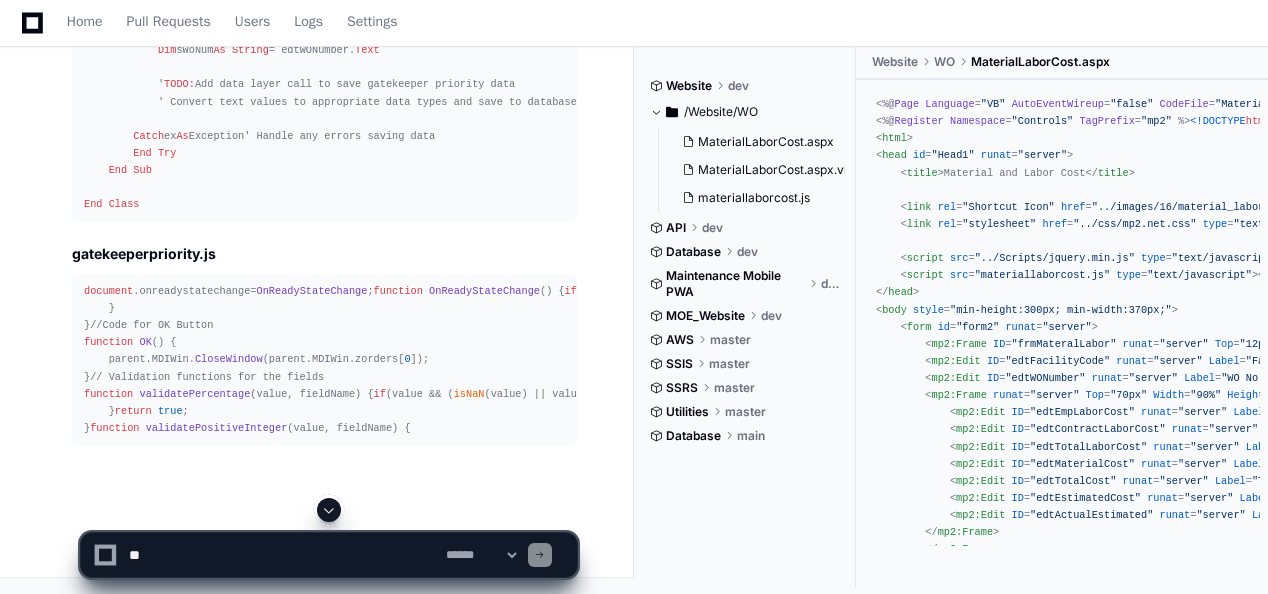 click 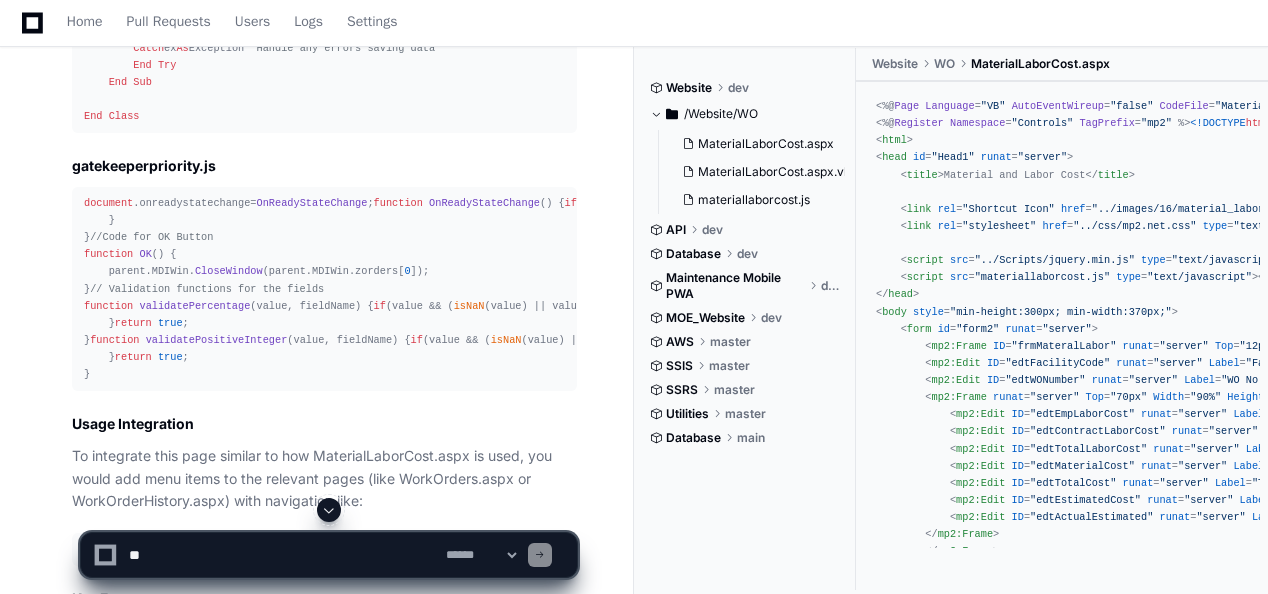 scroll, scrollTop: 2242, scrollLeft: 0, axis: vertical 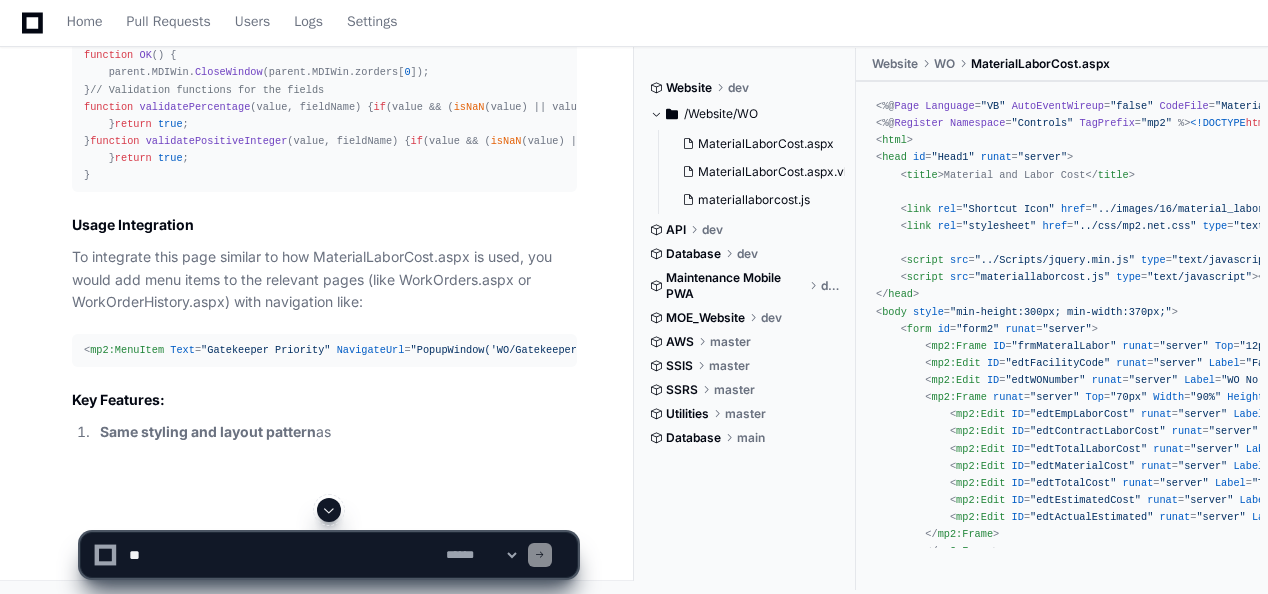 click 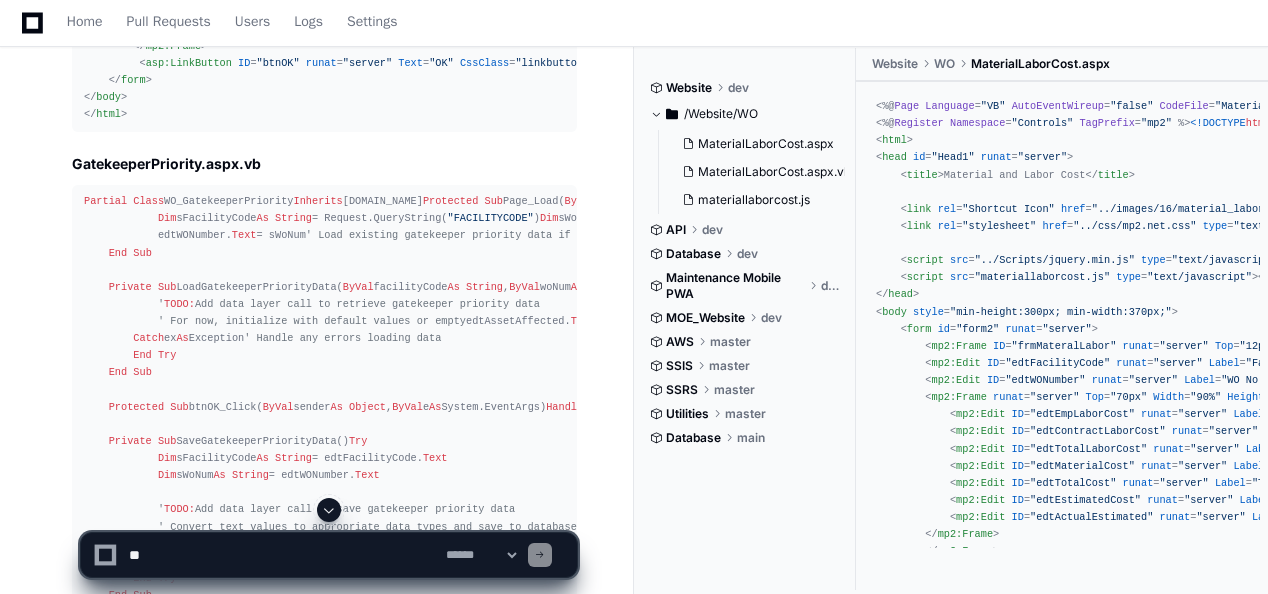 scroll, scrollTop: 1466, scrollLeft: 0, axis: vertical 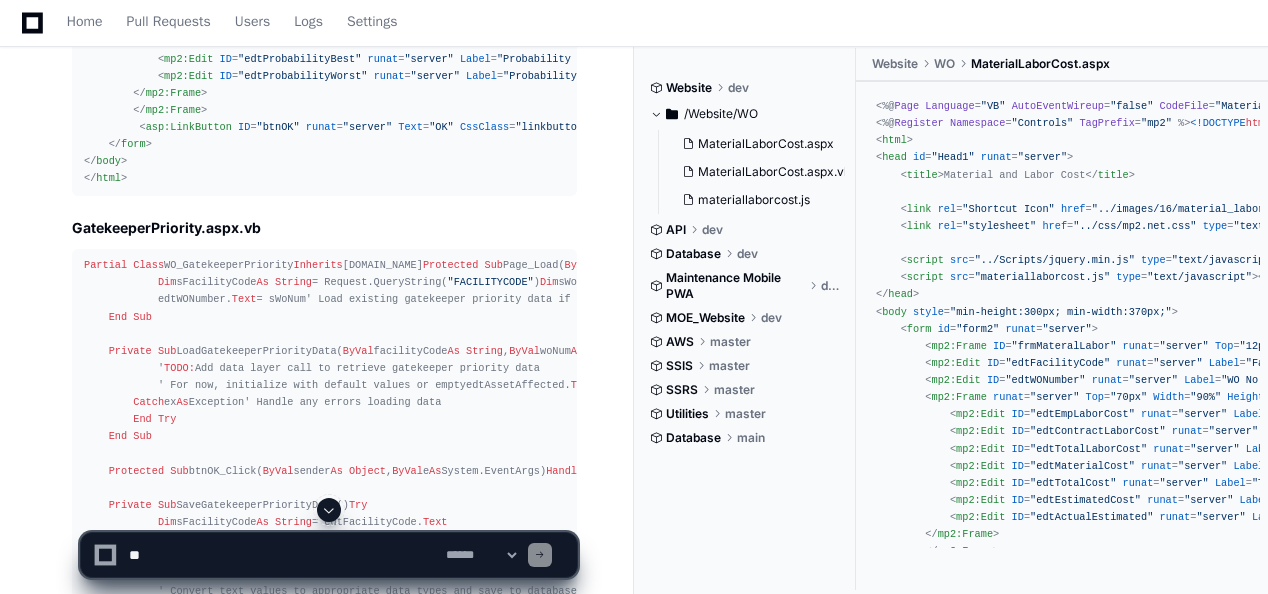 click on "GatekeeperPriority.aspx.vb" 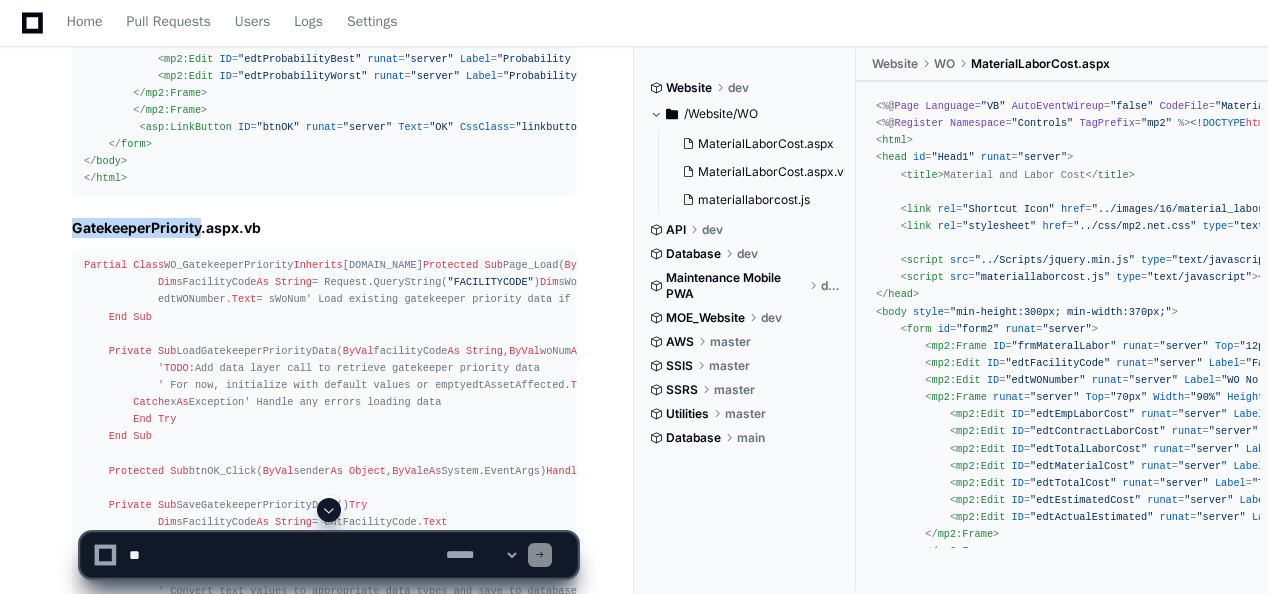 click on "GatekeeperPriority.aspx.vb" 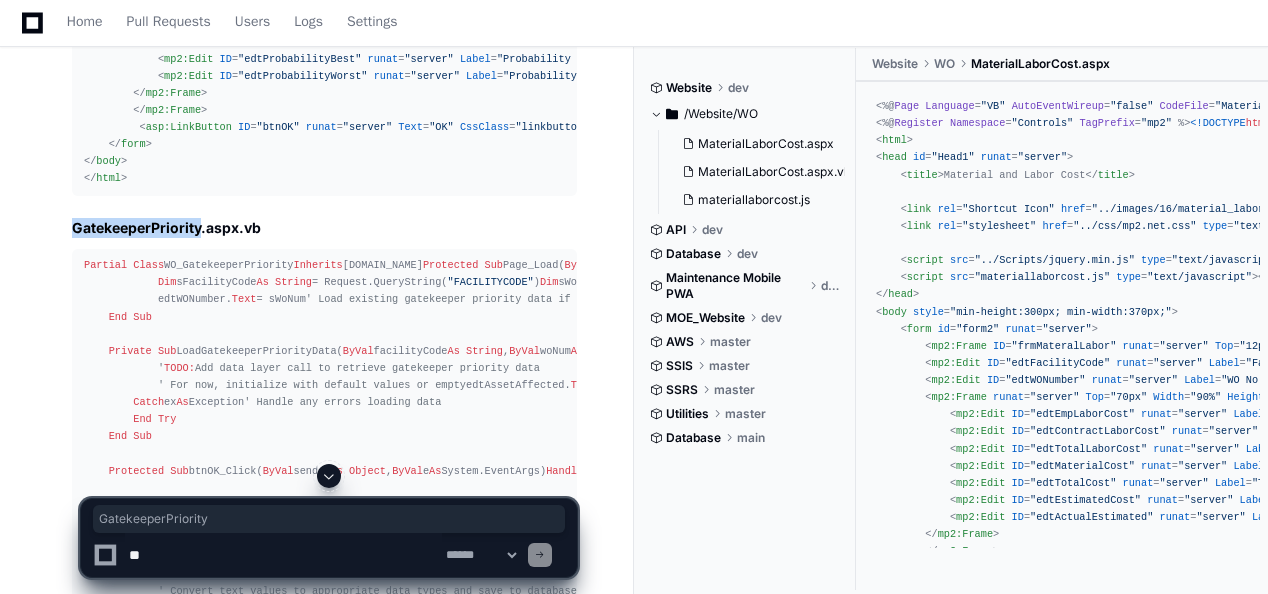 copy on "GatekeeperPriority" 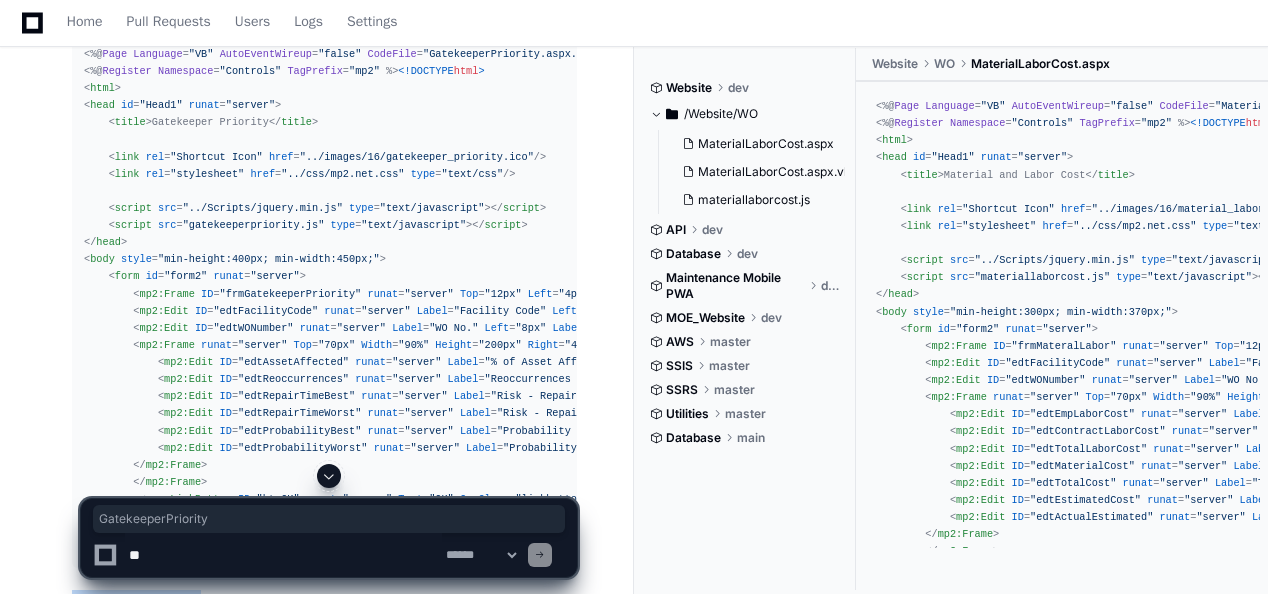scroll, scrollTop: 1066, scrollLeft: 0, axis: vertical 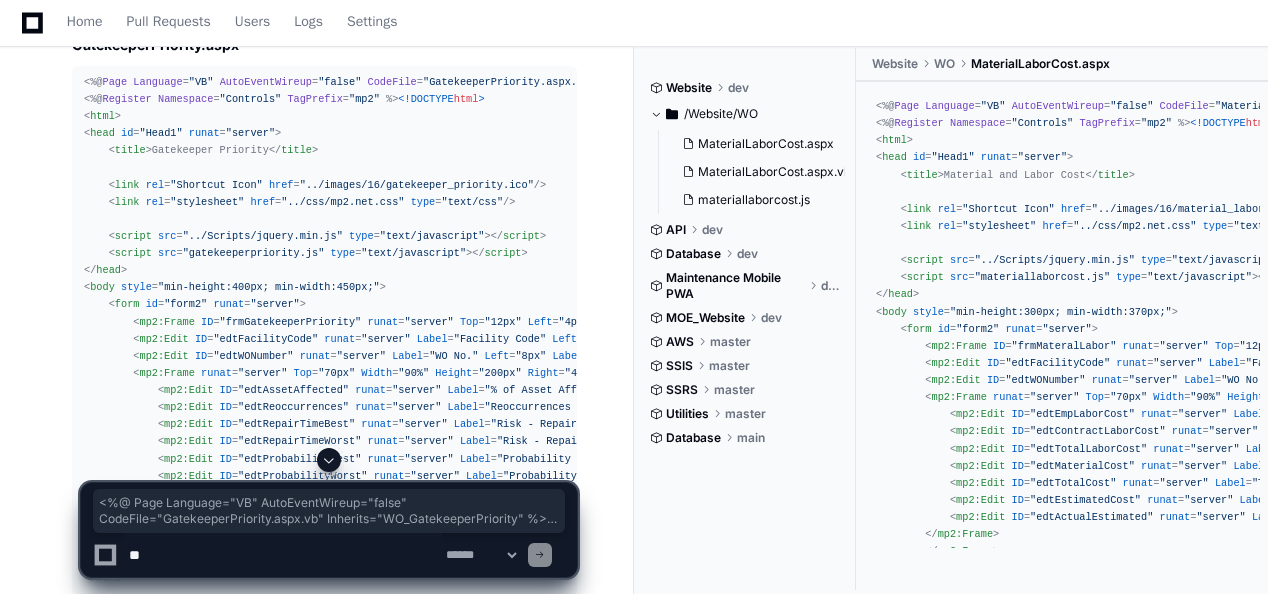 drag, startPoint x: 80, startPoint y: 78, endPoint x: 104, endPoint y: 102, distance: 33.941124 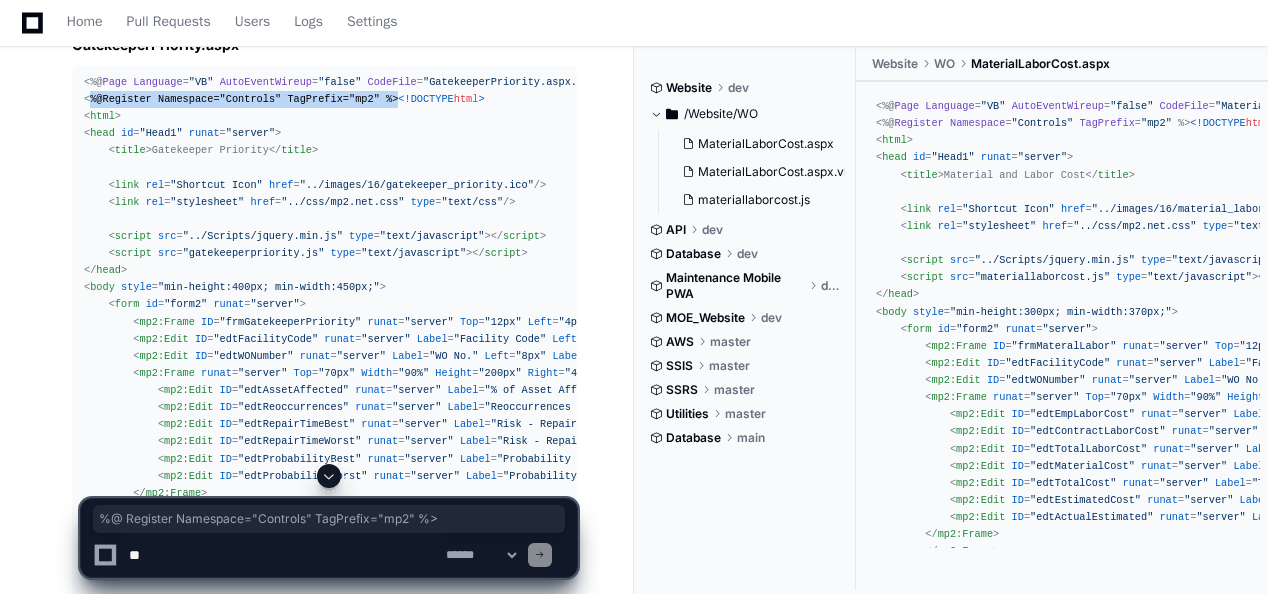drag, startPoint x: 87, startPoint y: 100, endPoint x: 393, endPoint y: 99, distance: 306.00165 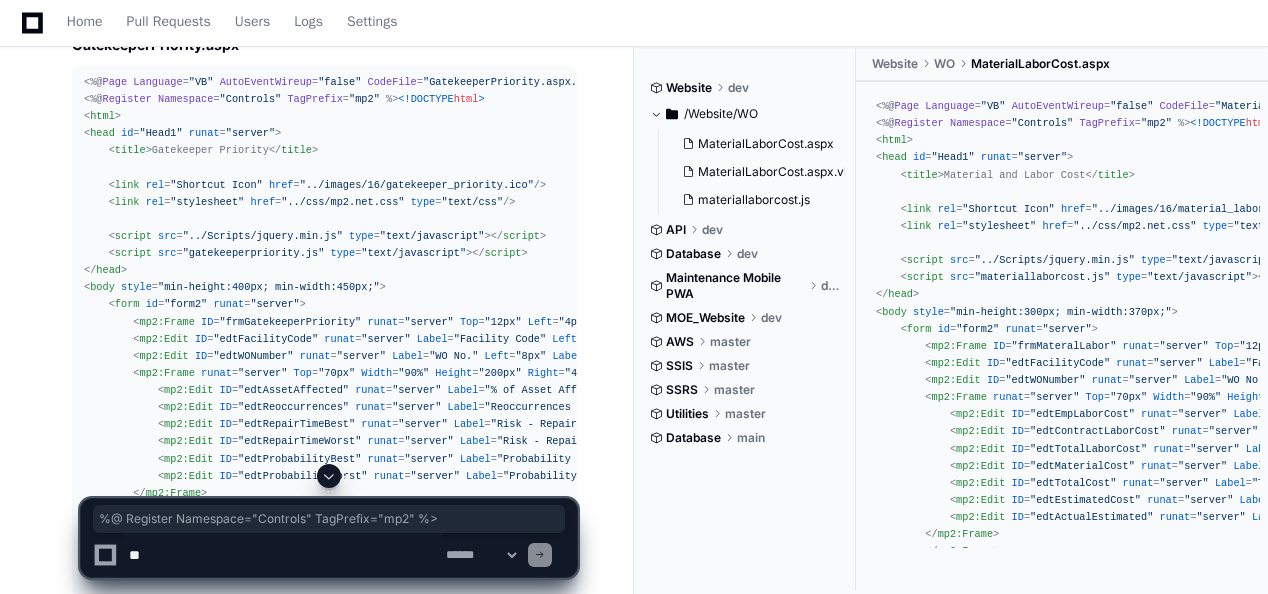 click on "<% @  Page   Language = "VB"   AutoEventWireup = "false"   CodeFile = "GatekeeperPriority.aspx.vb"   Inherits = "WO_GatekeeperPriority"   %>
<% @  Register   Namespace = "Controls"   TagPrefix = "mp2"   %>
<!DOCTYPE  html >
< html >
< head   id = "Head1"   runat = "server" >
< title > Gatekeeper Priority </ title >
< link   rel = "Shortcut Icon"   href = "../images/16/gatekeeper_priority.ico"  />
< link   rel = "stylesheet"   href = "../css/mp2.net.css"   type = "text/css"  />
< script   src = "../Scripts/jquery.min.js"   type = "text/javascript" > </ script >
< script   src = "gatekeeperpriority.js"   type = "text/javascript"  > </ script >
</ head >
< body   style = "min-height:400px; min-width:450px;" >
< form   id = "form2"   runat = "server" >
< mp2:Frame   ID = "frmGatekeeperPriority"   runat = "server"   Top = "12px"   Left = "4px"   Bottom = "36px"   Right = "4px"   Text = "Gatekeeper Priority for WO No. "   ShowBorder = "true" > <   ID" 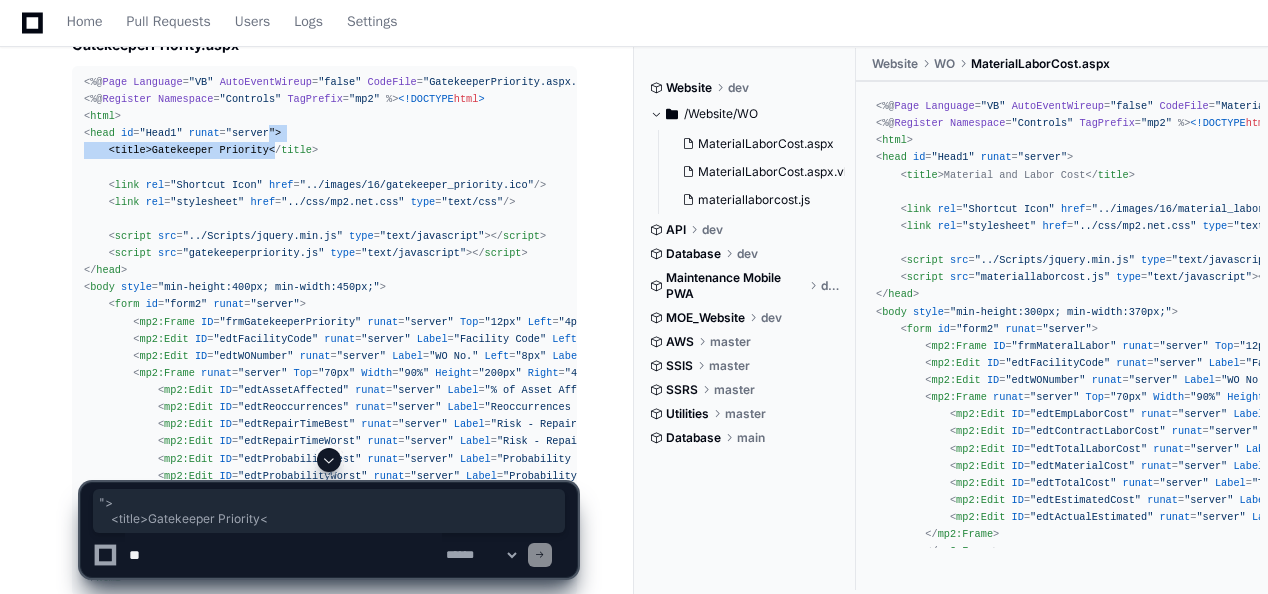 drag, startPoint x: 350, startPoint y: 119, endPoint x: 258, endPoint y: 175, distance: 107.70329 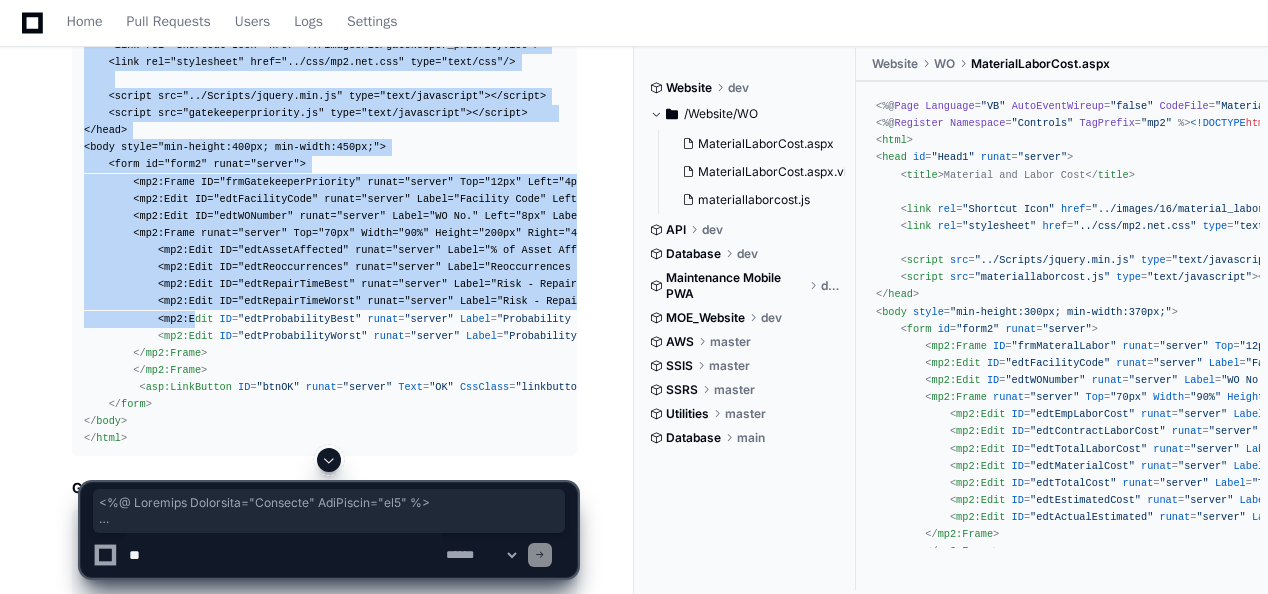 scroll, scrollTop: 1366, scrollLeft: 0, axis: vertical 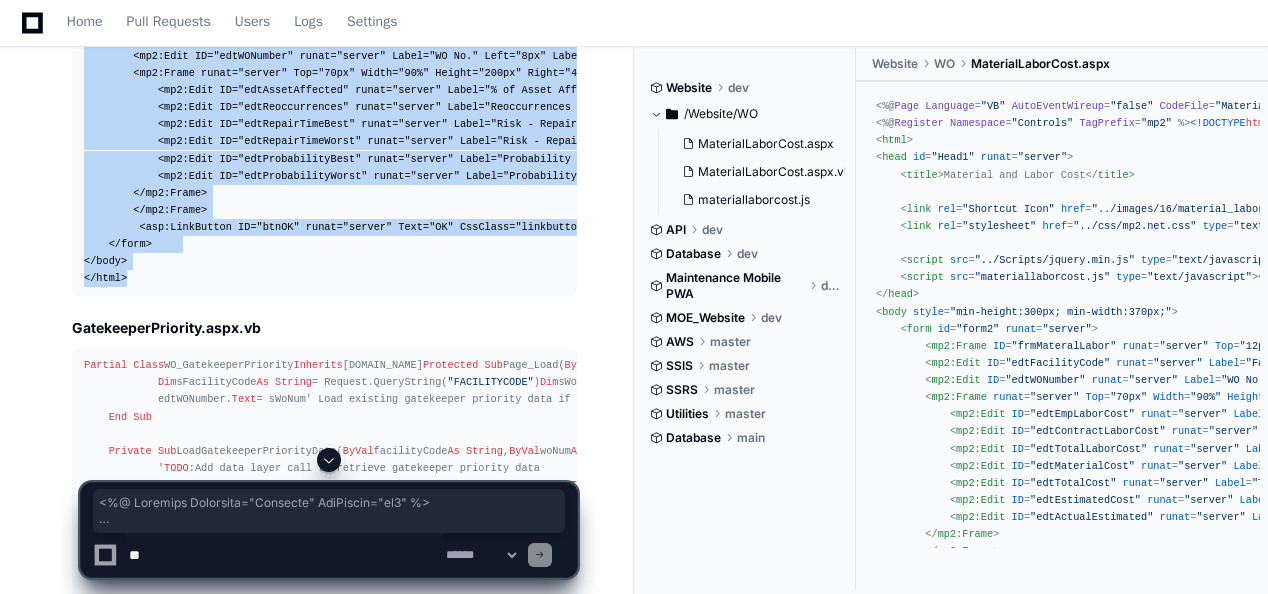 drag, startPoint x: 93, startPoint y: 110, endPoint x: 172, endPoint y: 307, distance: 212.24985 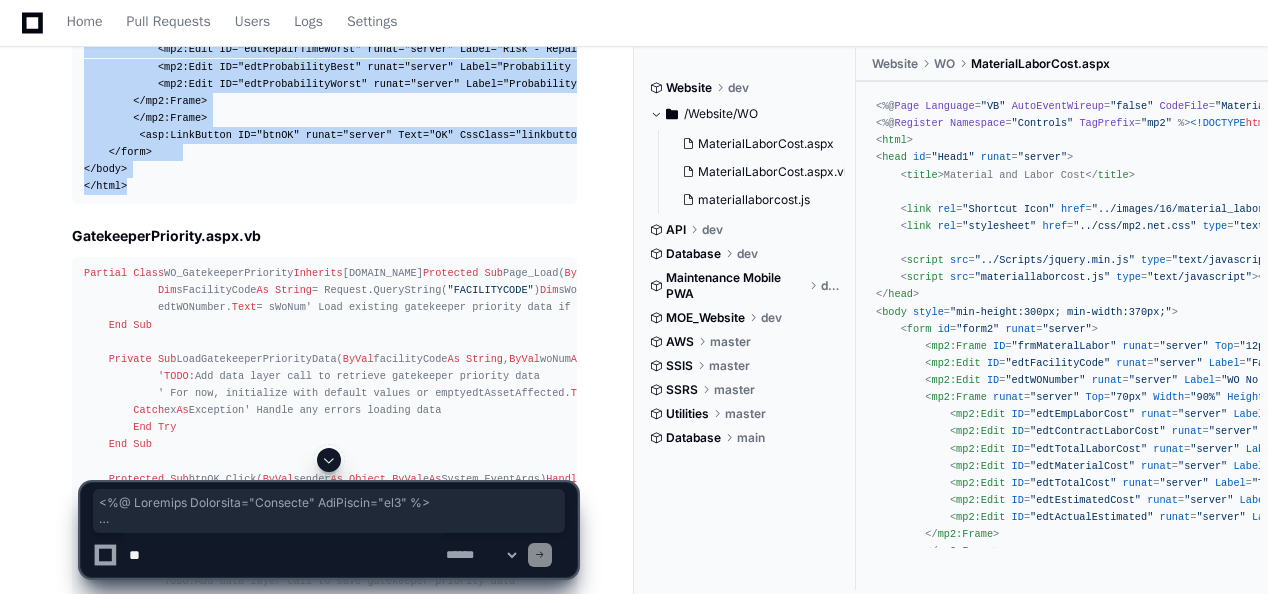 scroll, scrollTop: 1666, scrollLeft: 0, axis: vertical 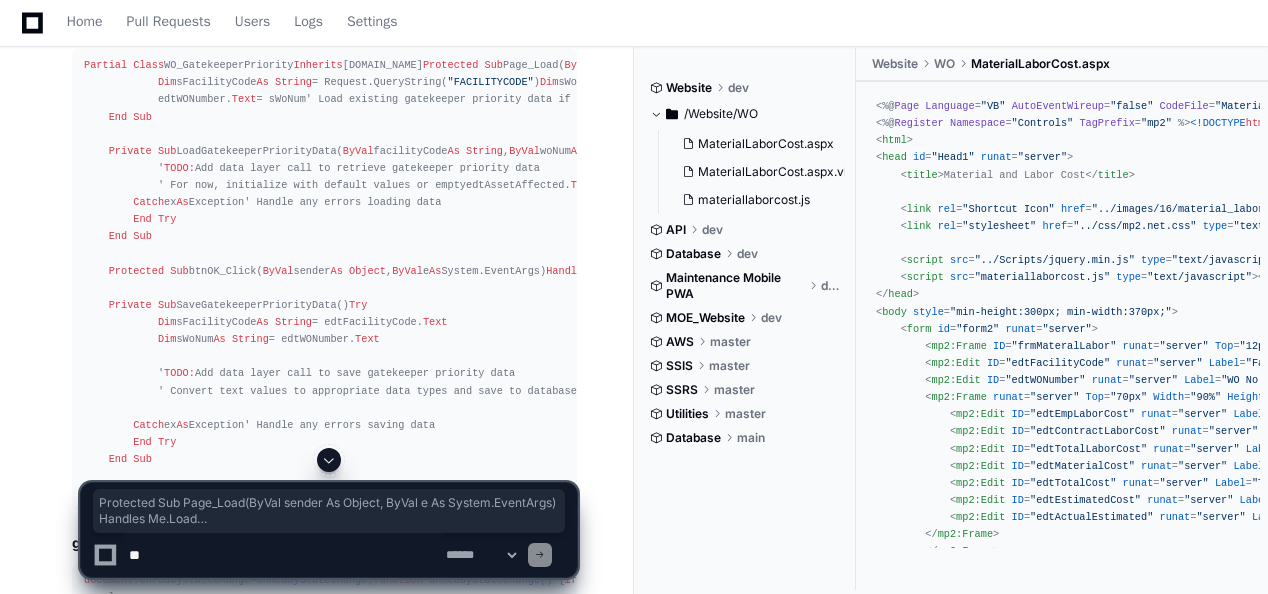 drag, startPoint x: 137, startPoint y: 208, endPoint x: 224, endPoint y: 440, distance: 247.77611 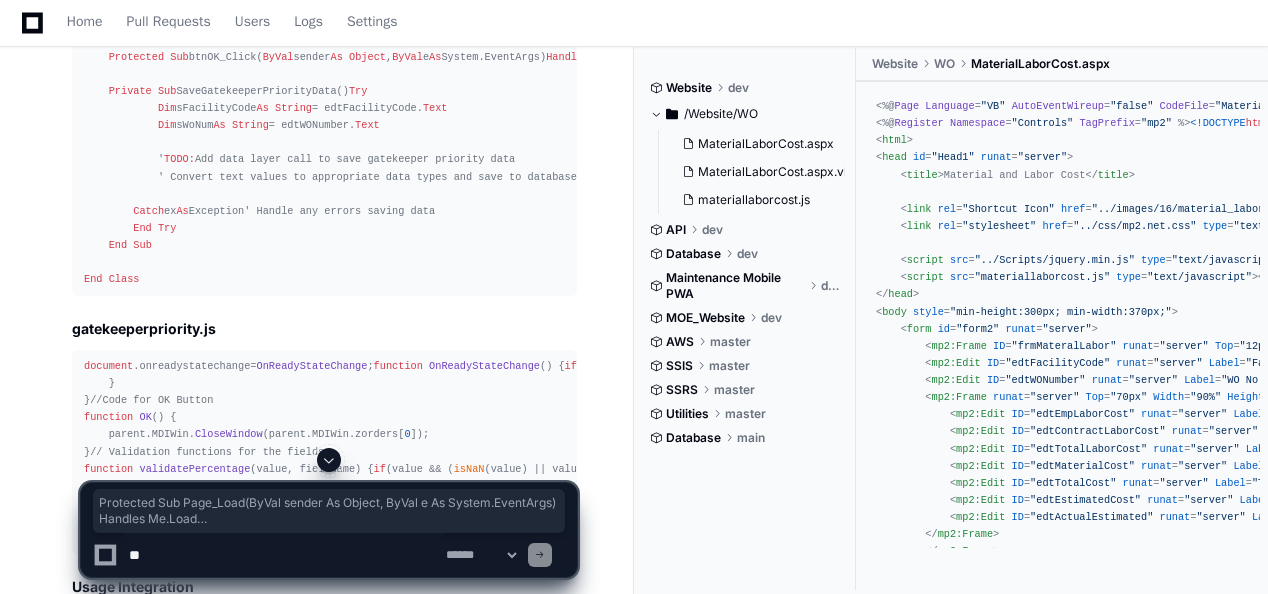 scroll, scrollTop: 1966, scrollLeft: 0, axis: vertical 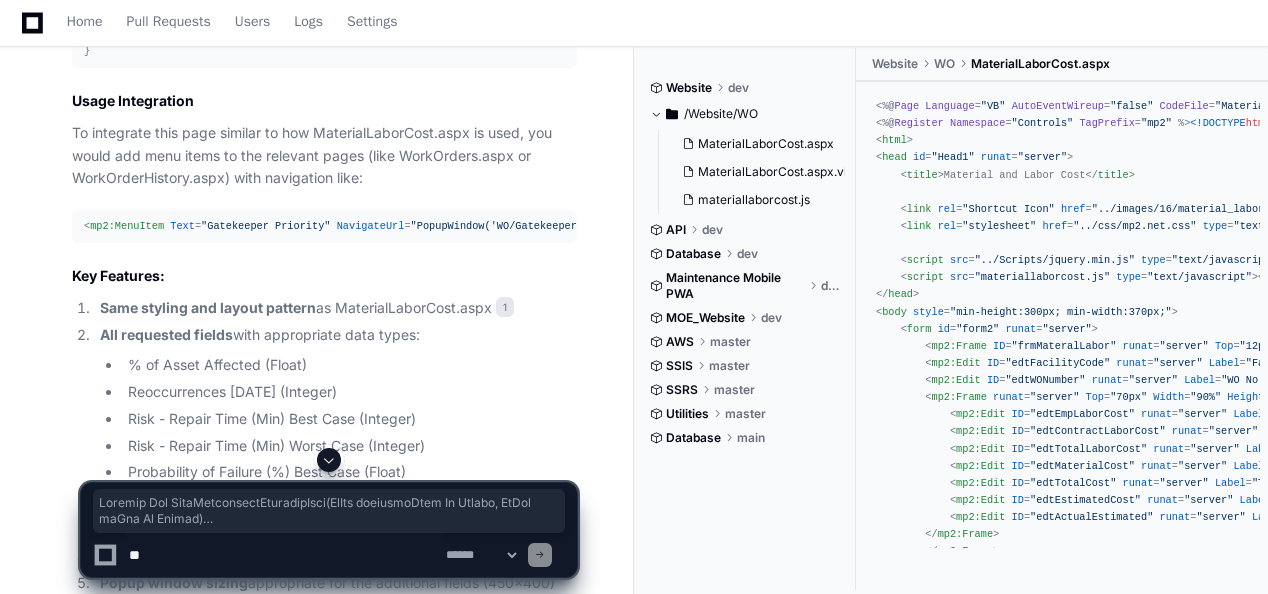 drag, startPoint x: 99, startPoint y: 176, endPoint x: 255, endPoint y: 314, distance: 208.27866 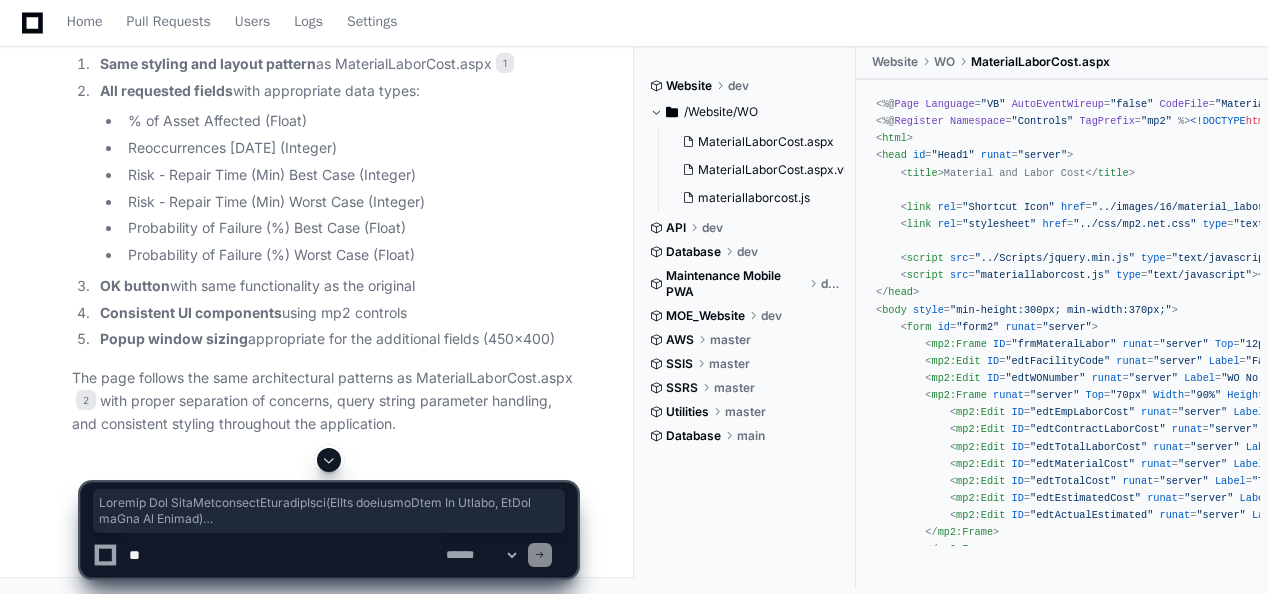 scroll, scrollTop: 2666, scrollLeft: 0, axis: vertical 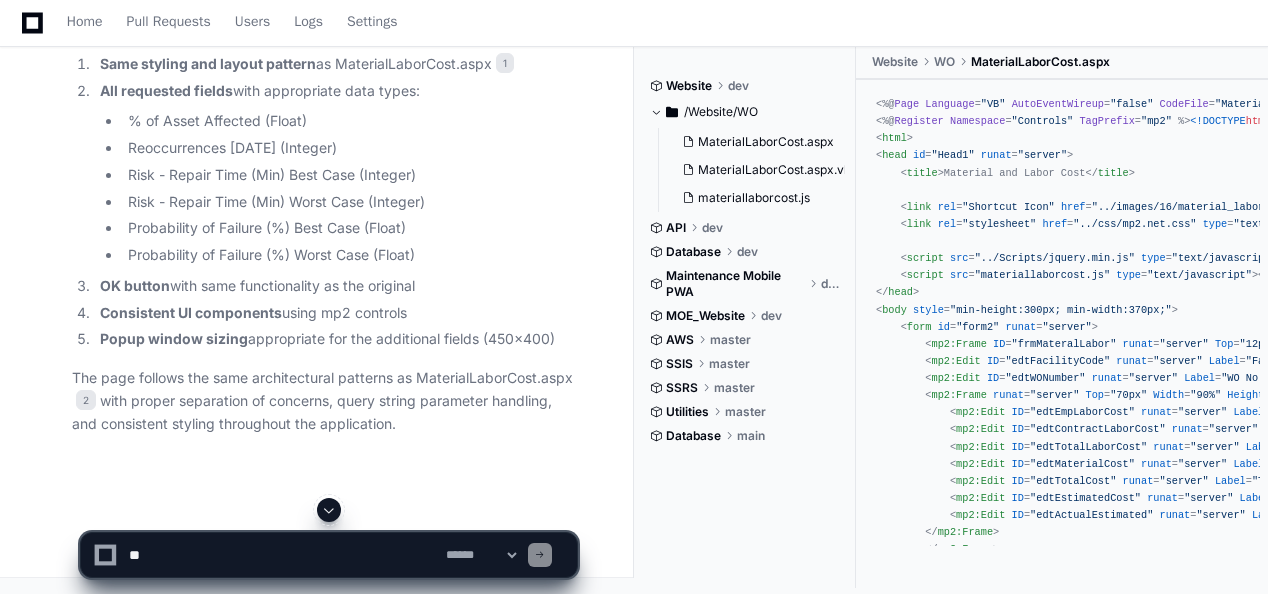 click on "gatekeeperpriority.js" 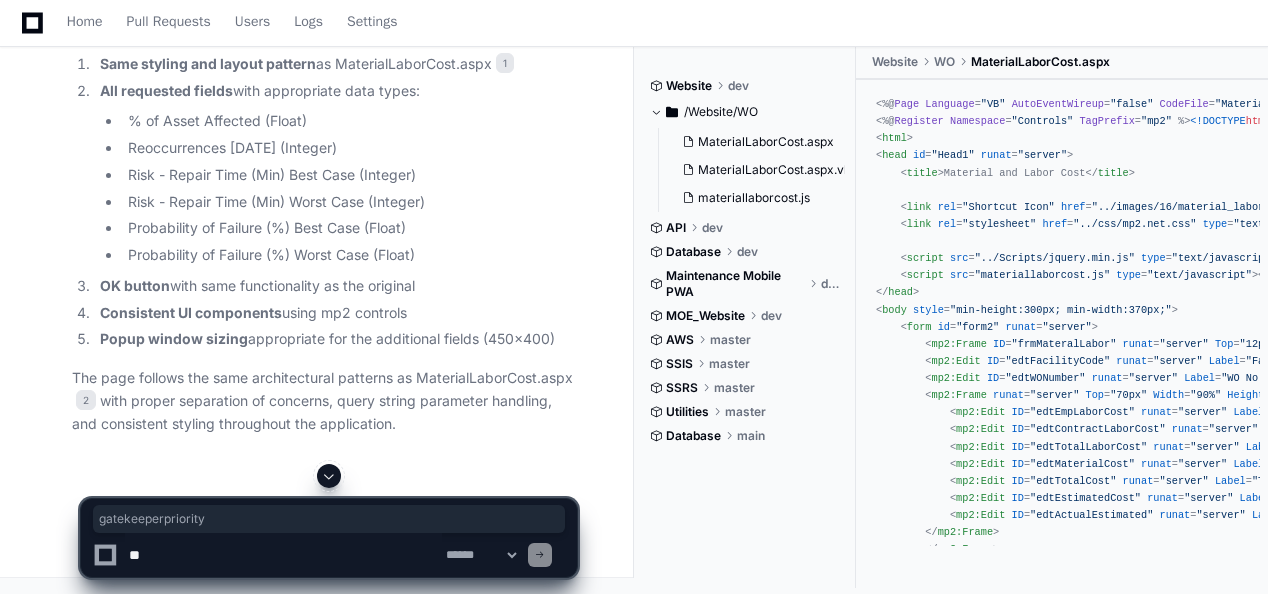 click on "gatekeeperpriority.js" 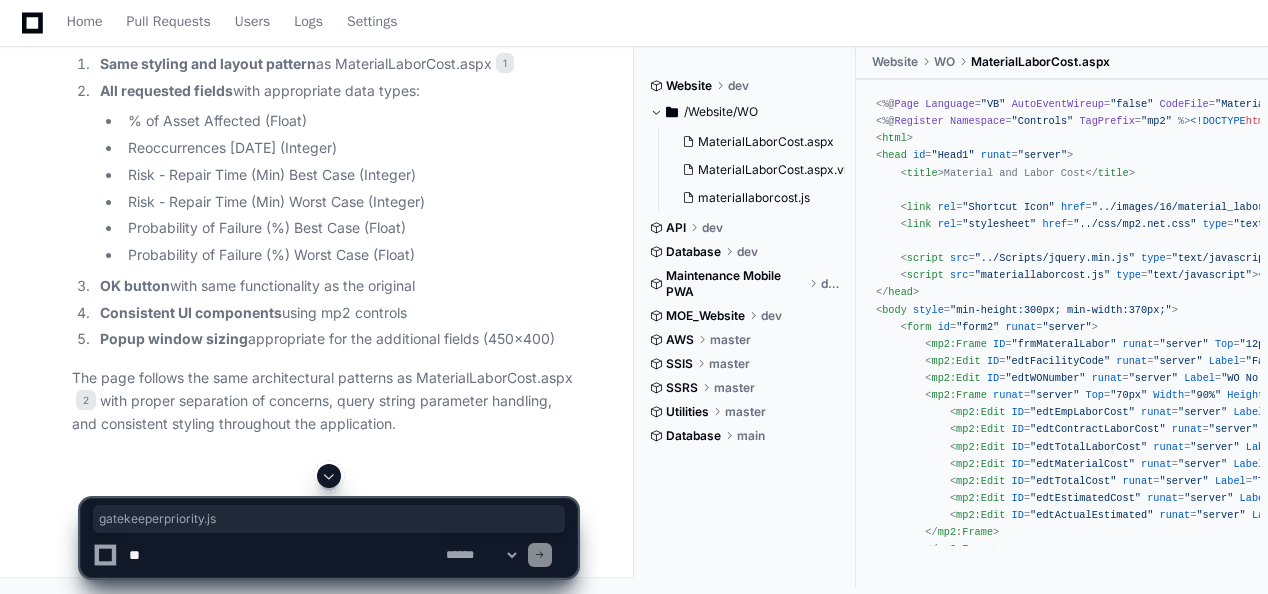 drag, startPoint x: 246, startPoint y: 91, endPoint x: 72, endPoint y: 86, distance: 174.07182 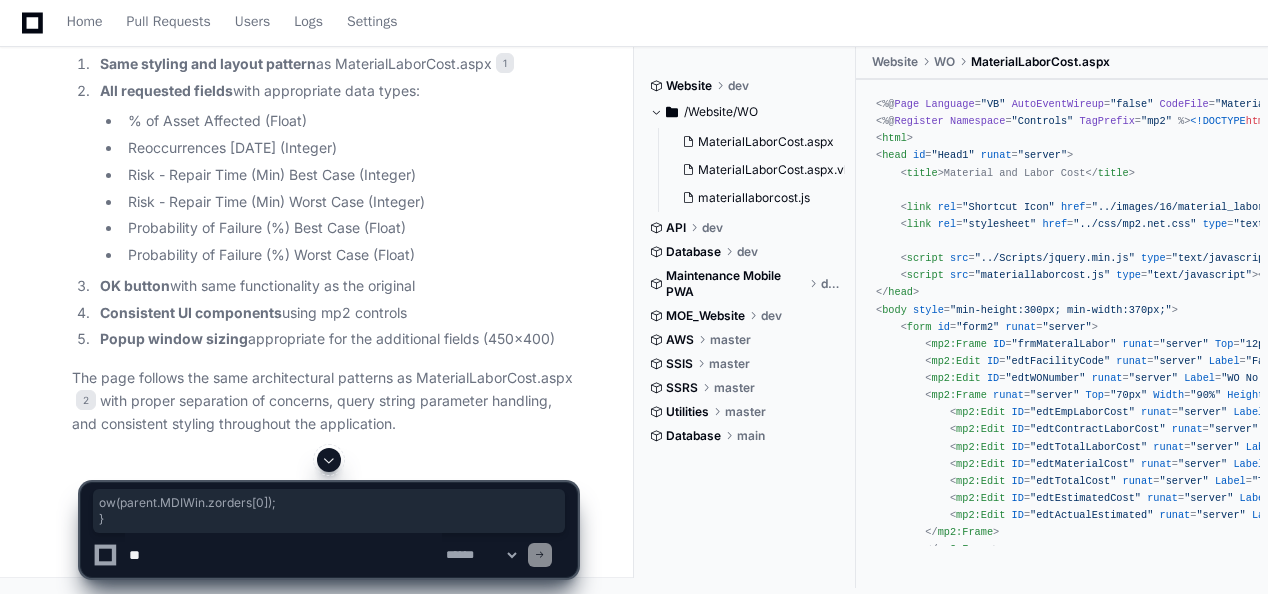 scroll, scrollTop: 2966, scrollLeft: 0, axis: vertical 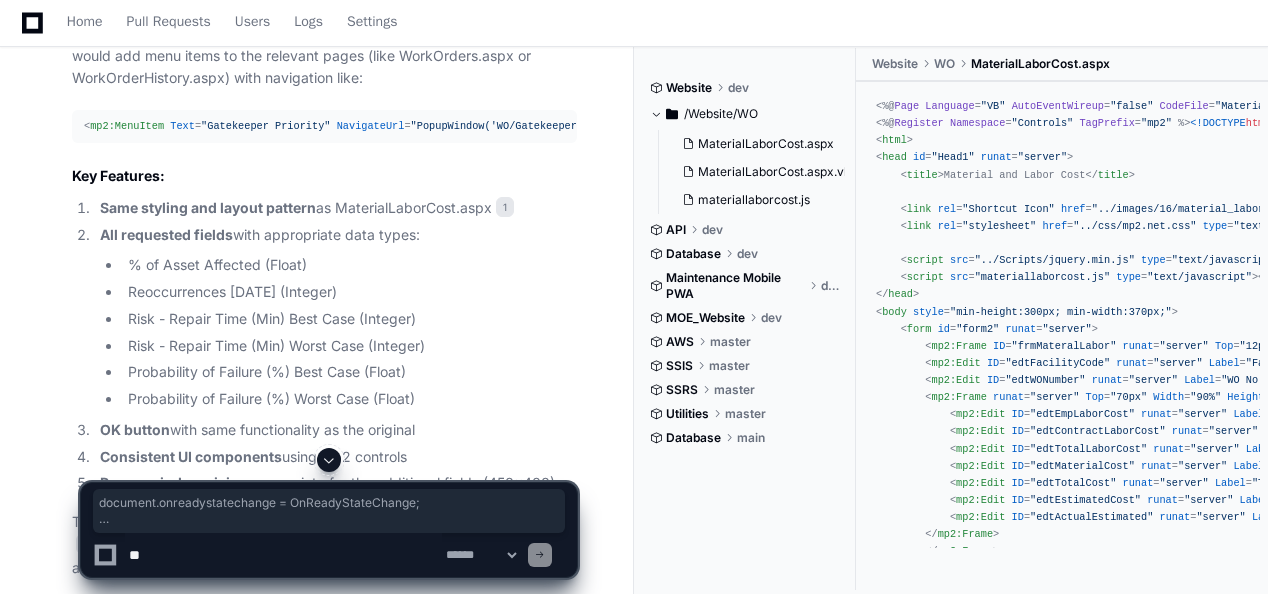 drag, startPoint x: 120, startPoint y: 324, endPoint x: 83, endPoint y: 326, distance: 37.054016 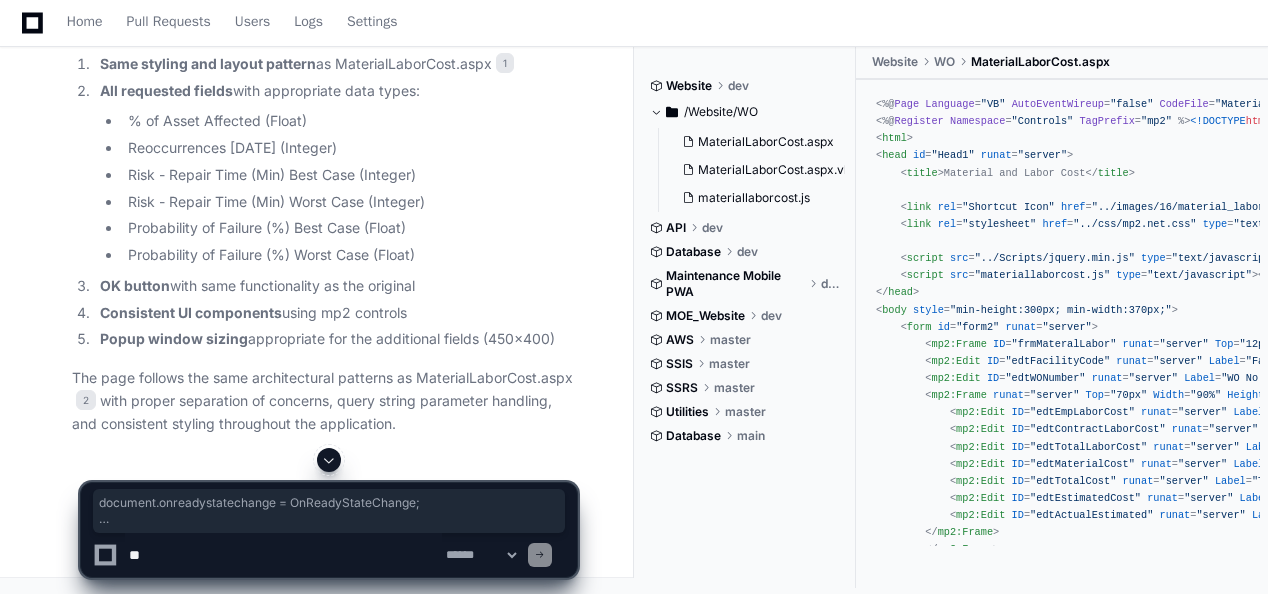 scroll, scrollTop: 3166, scrollLeft: 0, axis: vertical 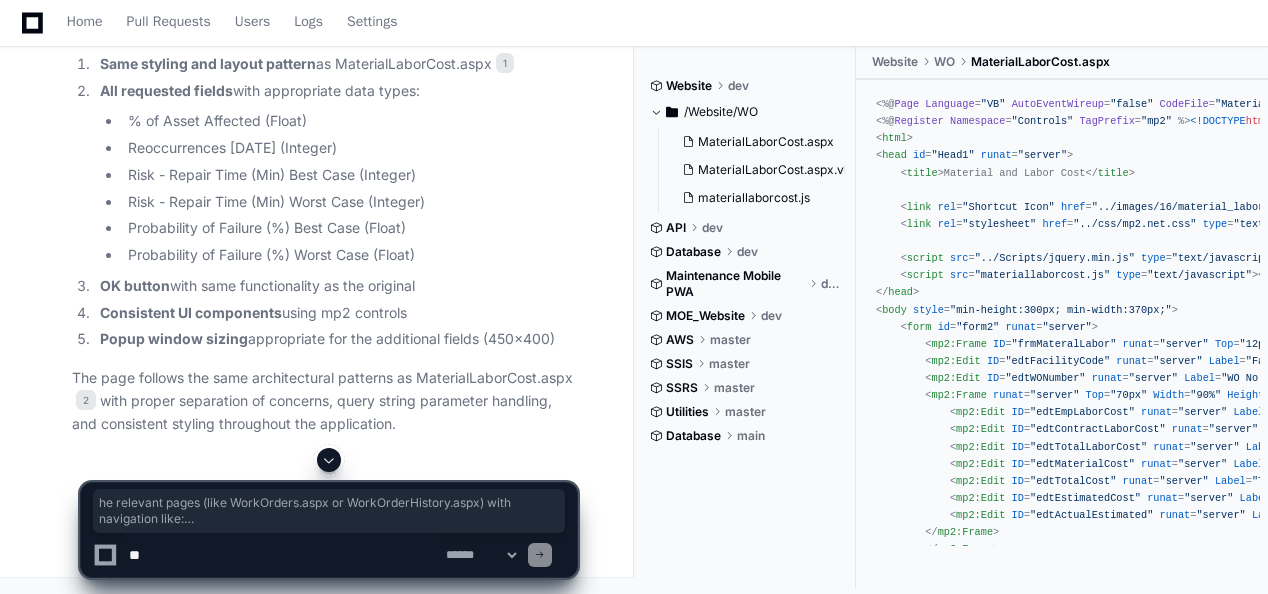 drag, startPoint x: 316, startPoint y: 218, endPoint x: 408, endPoint y: 248, distance: 96.76776 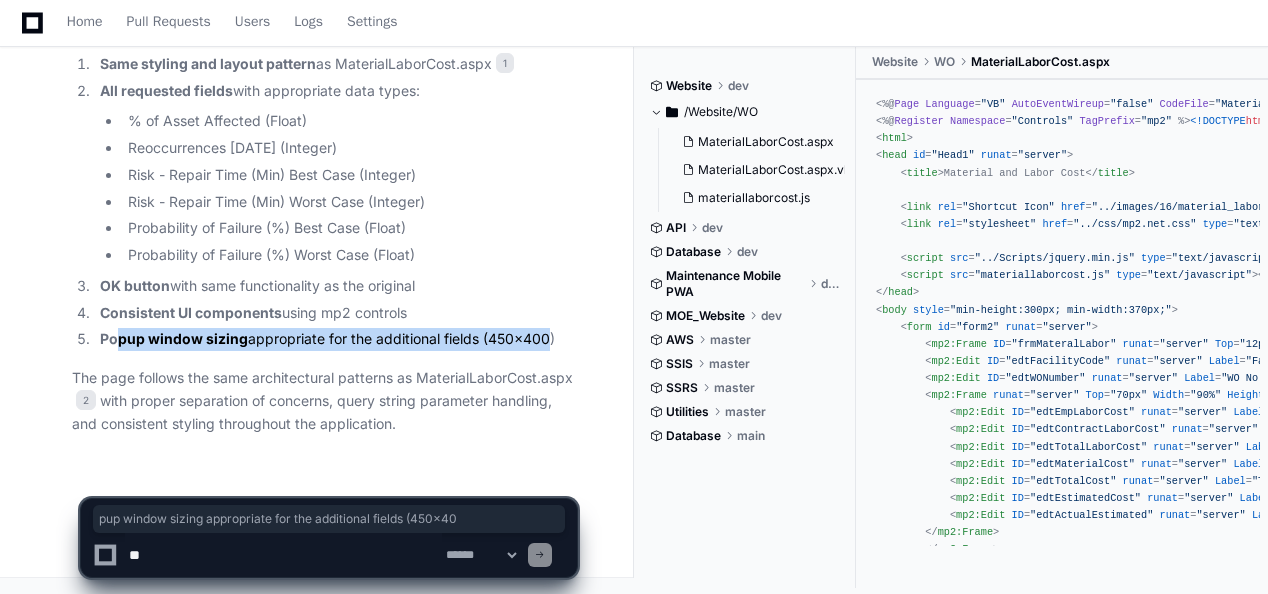 drag, startPoint x: 116, startPoint y: 340, endPoint x: 542, endPoint y: 343, distance: 426.01056 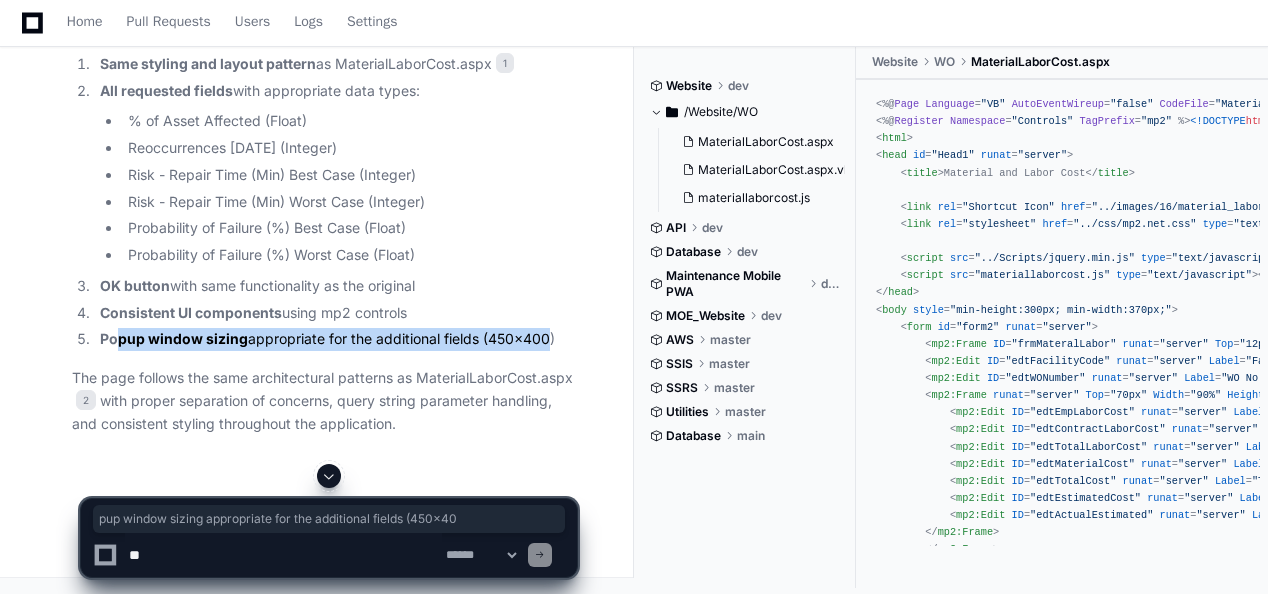 scroll, scrollTop: 3166, scrollLeft: 0, axis: vertical 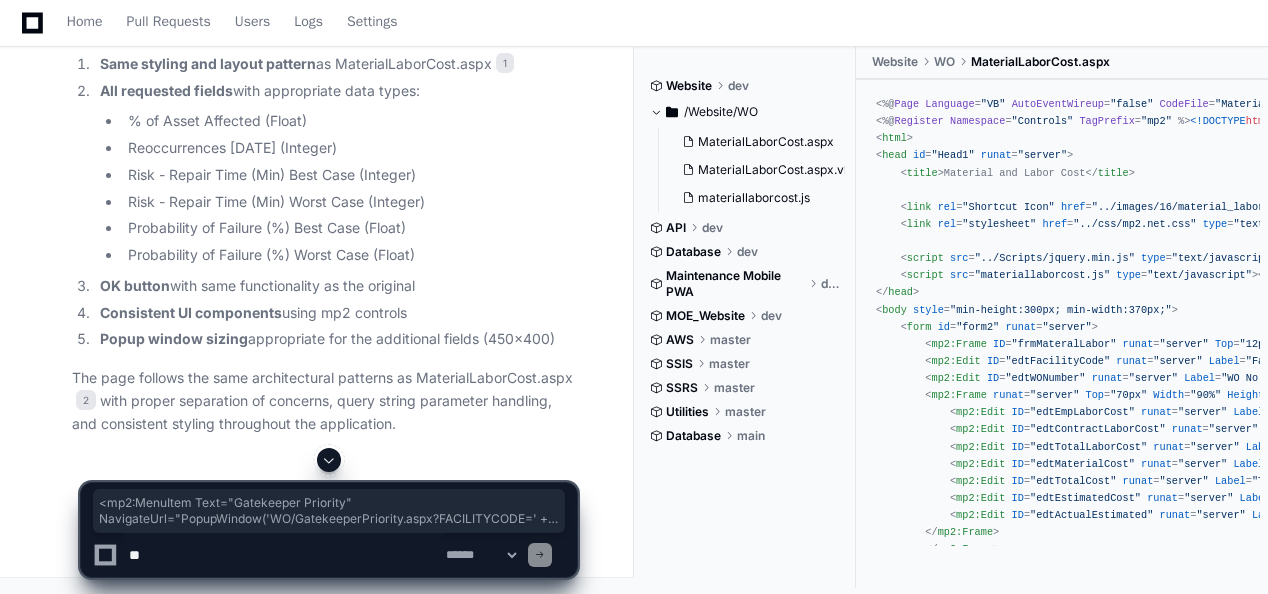 drag, startPoint x: 81, startPoint y: 282, endPoint x: 579, endPoint y: 280, distance: 498.00403 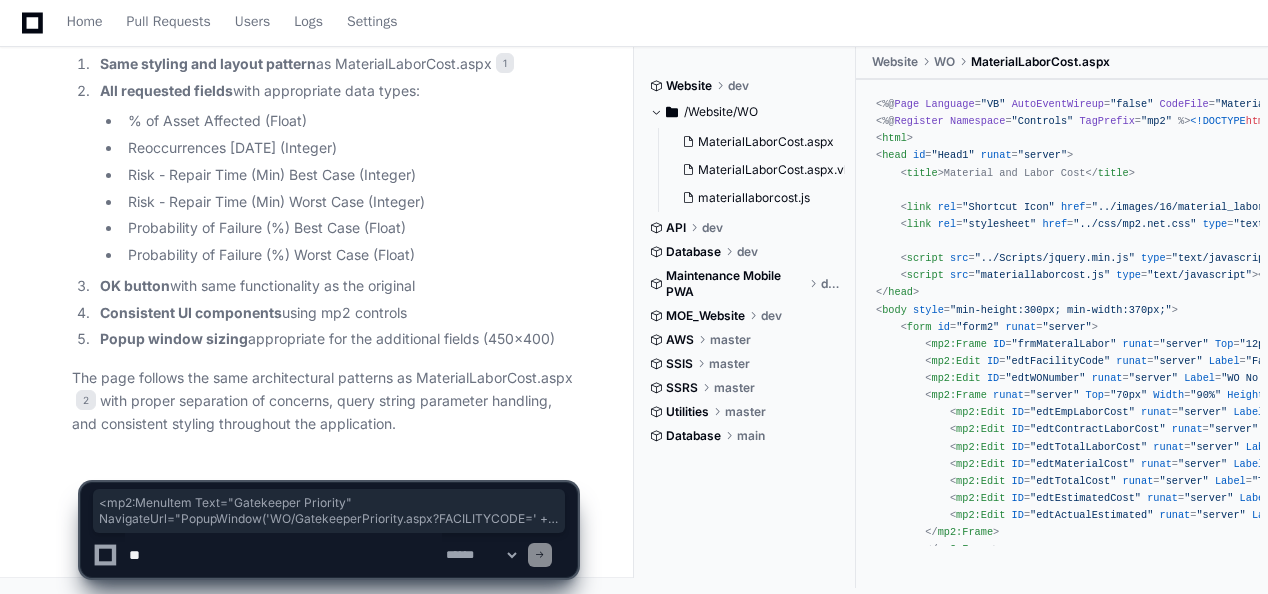 scroll, scrollTop: 3466, scrollLeft: 0, axis: vertical 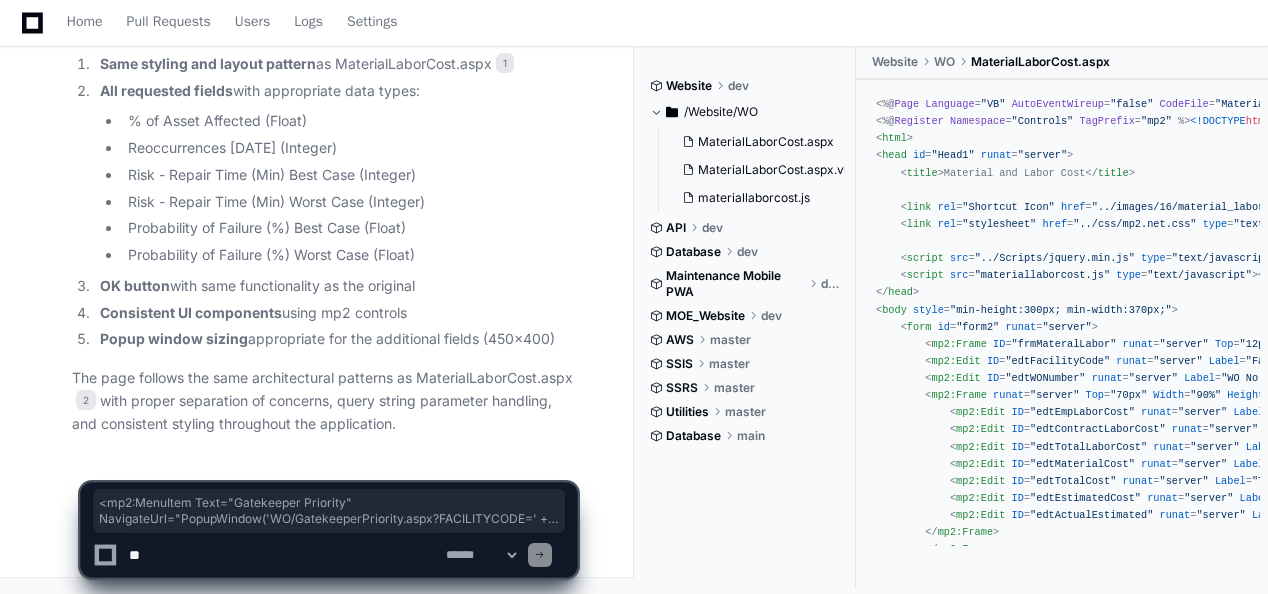 click 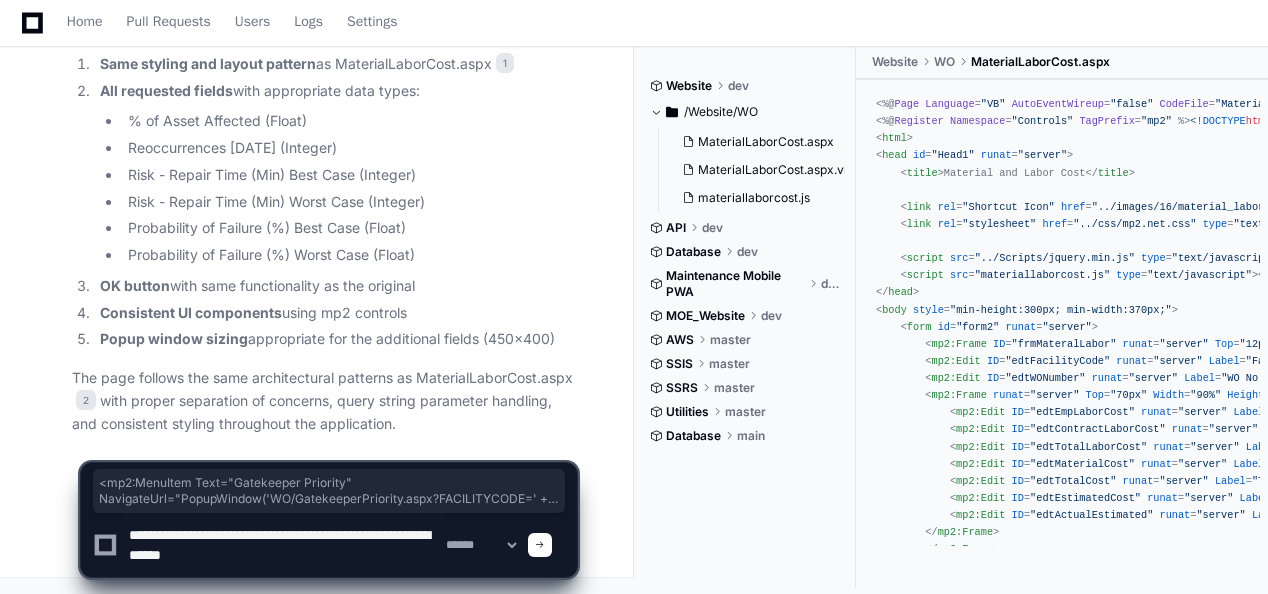 type on "**********" 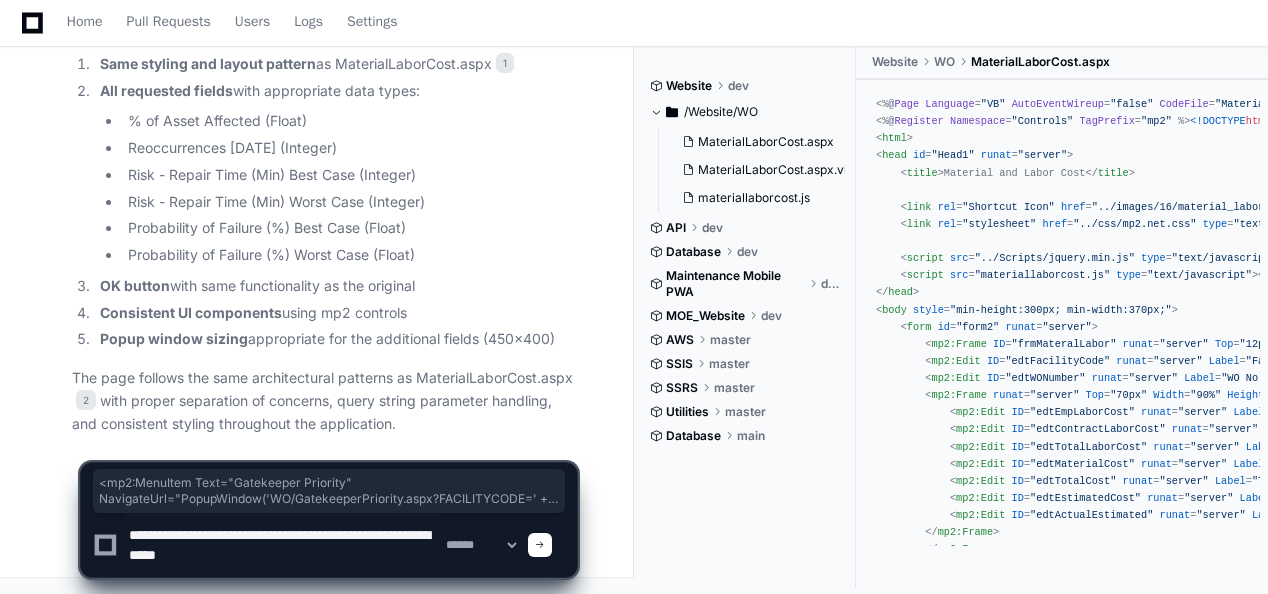 type 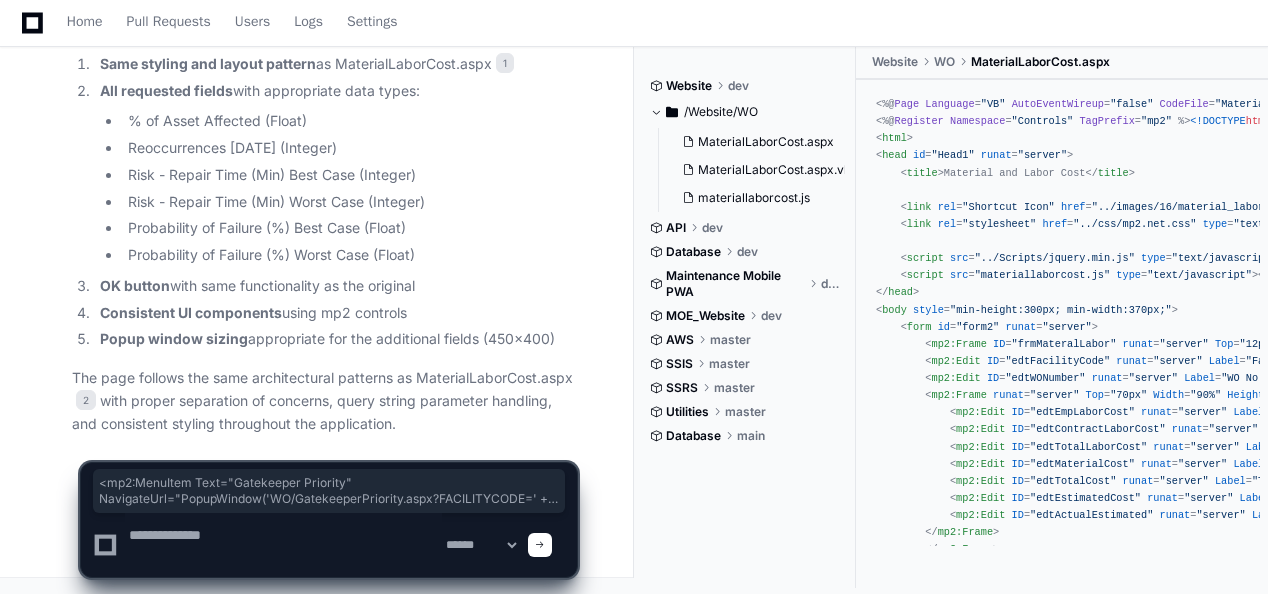 scroll, scrollTop: 0, scrollLeft: 0, axis: both 